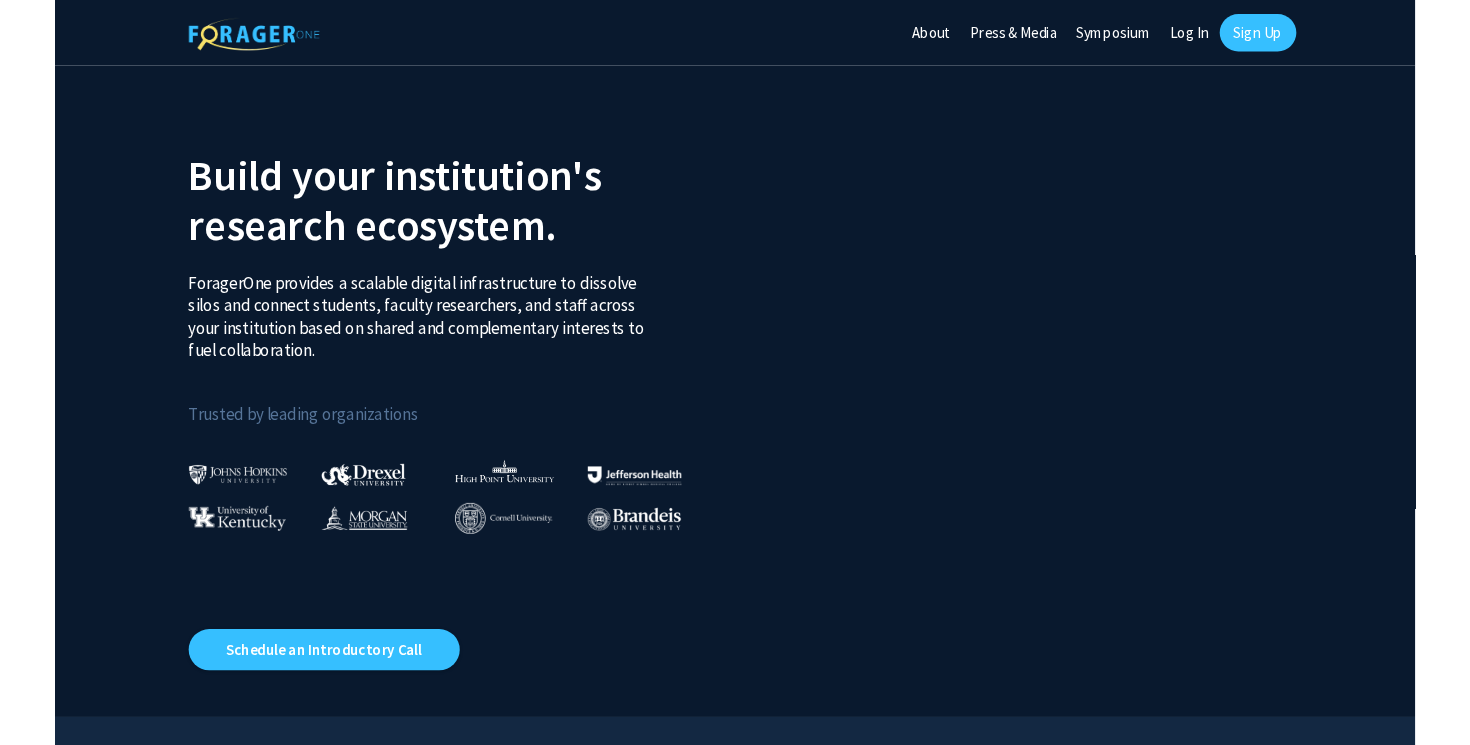 scroll, scrollTop: 0, scrollLeft: 0, axis: both 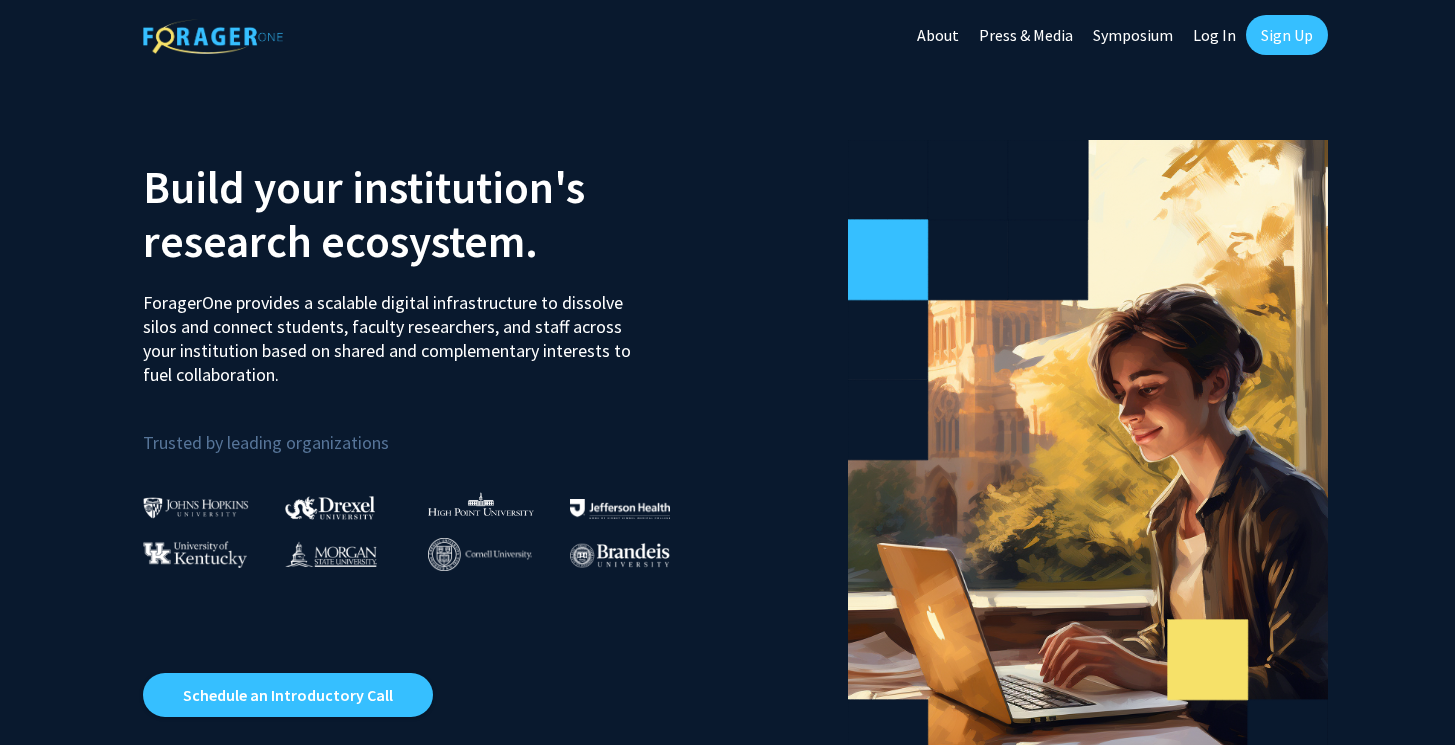 click on "Log In" 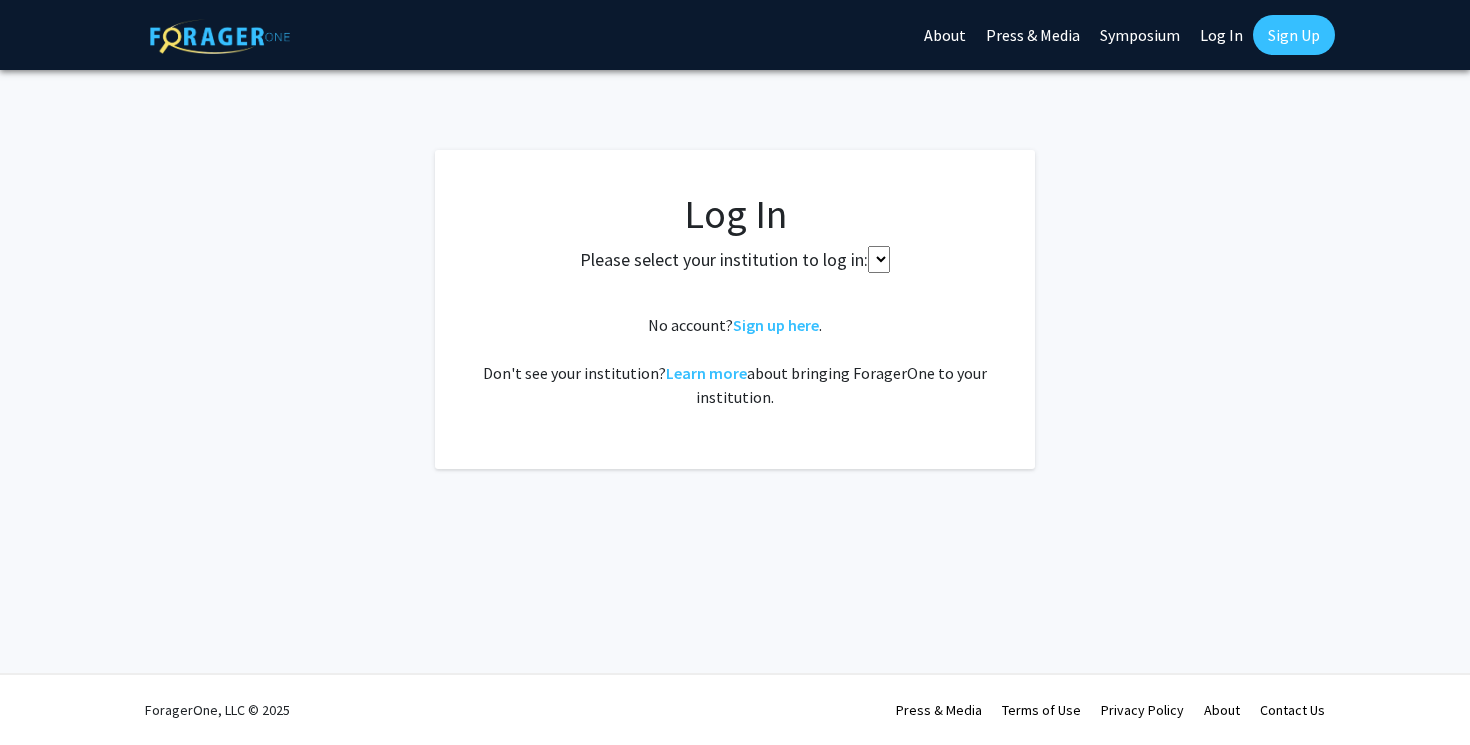 select 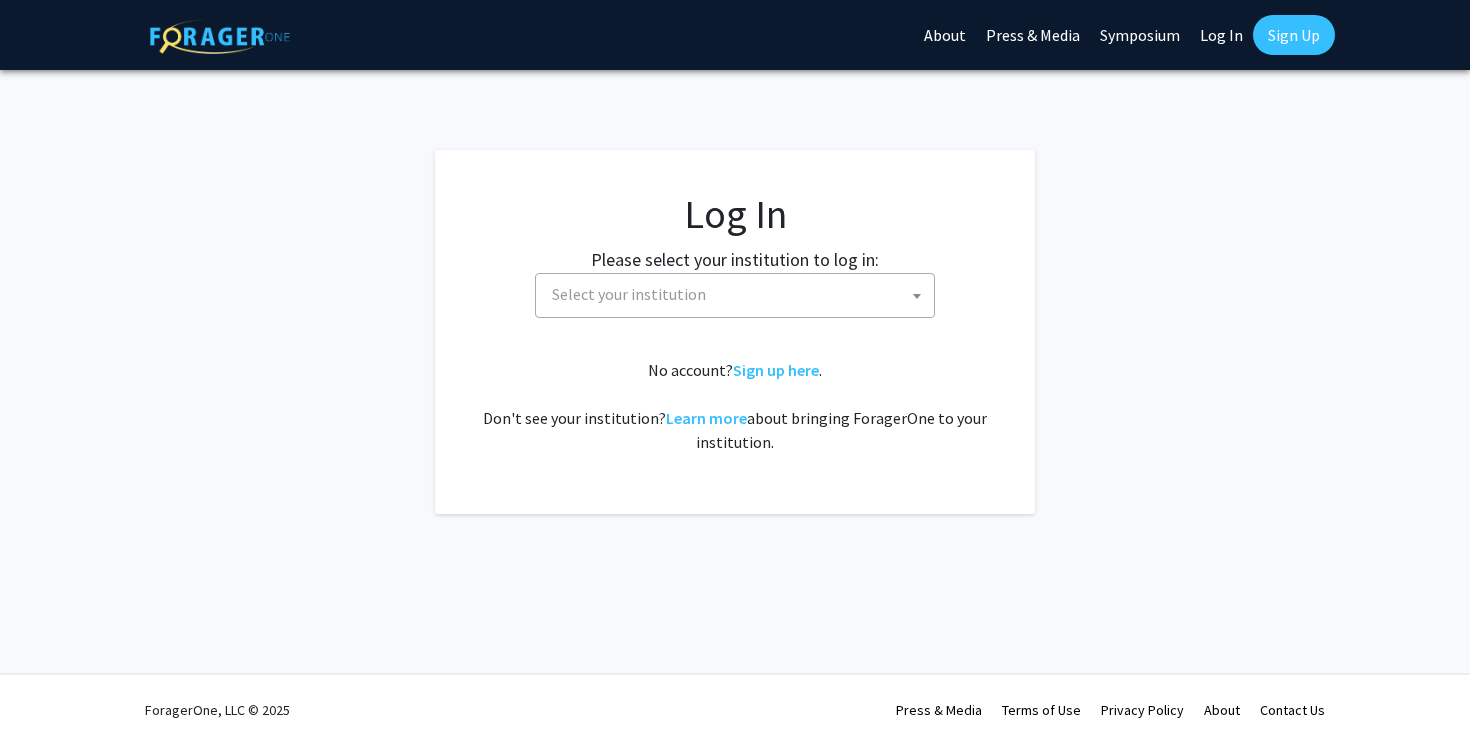 click on "Select your institution" at bounding box center [629, 294] 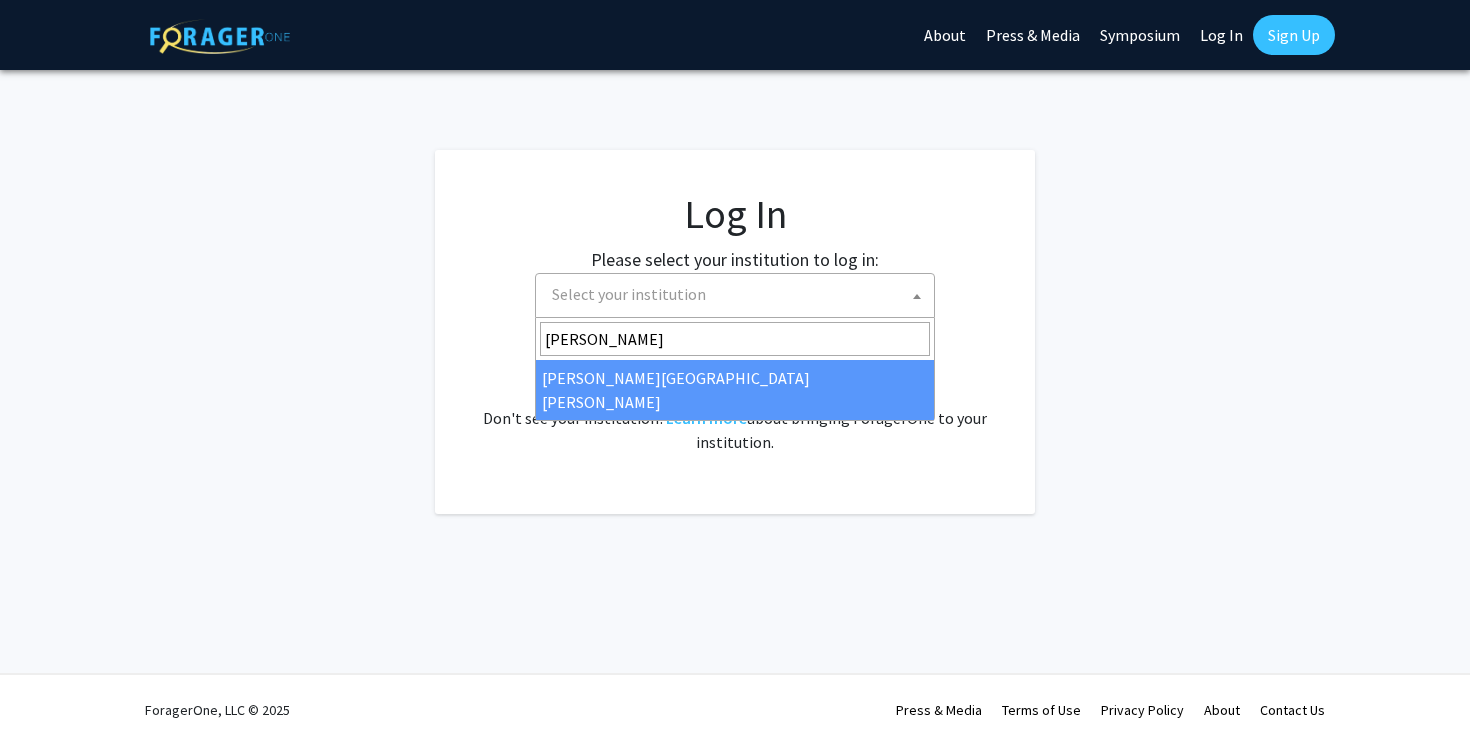 type on "johns" 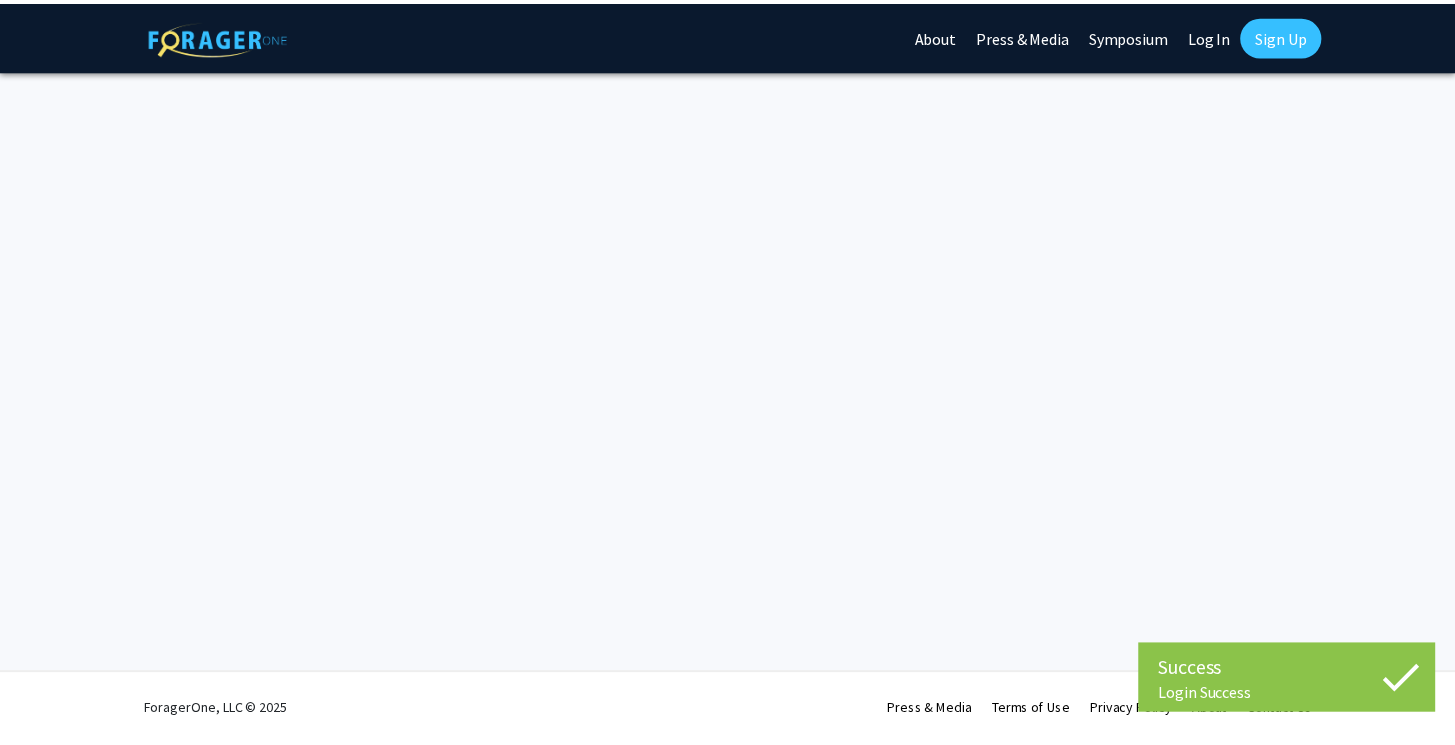 scroll, scrollTop: 0, scrollLeft: 0, axis: both 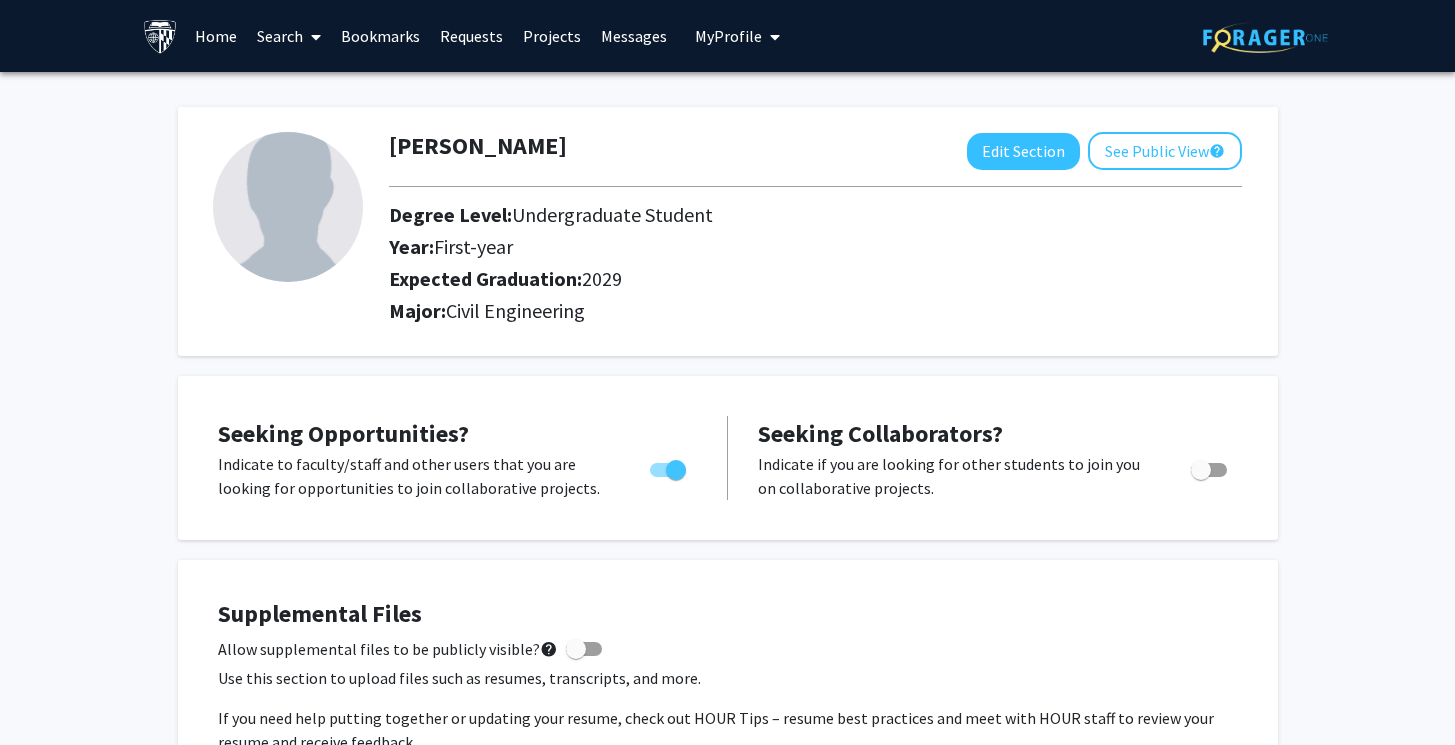 click at bounding box center (312, 37) 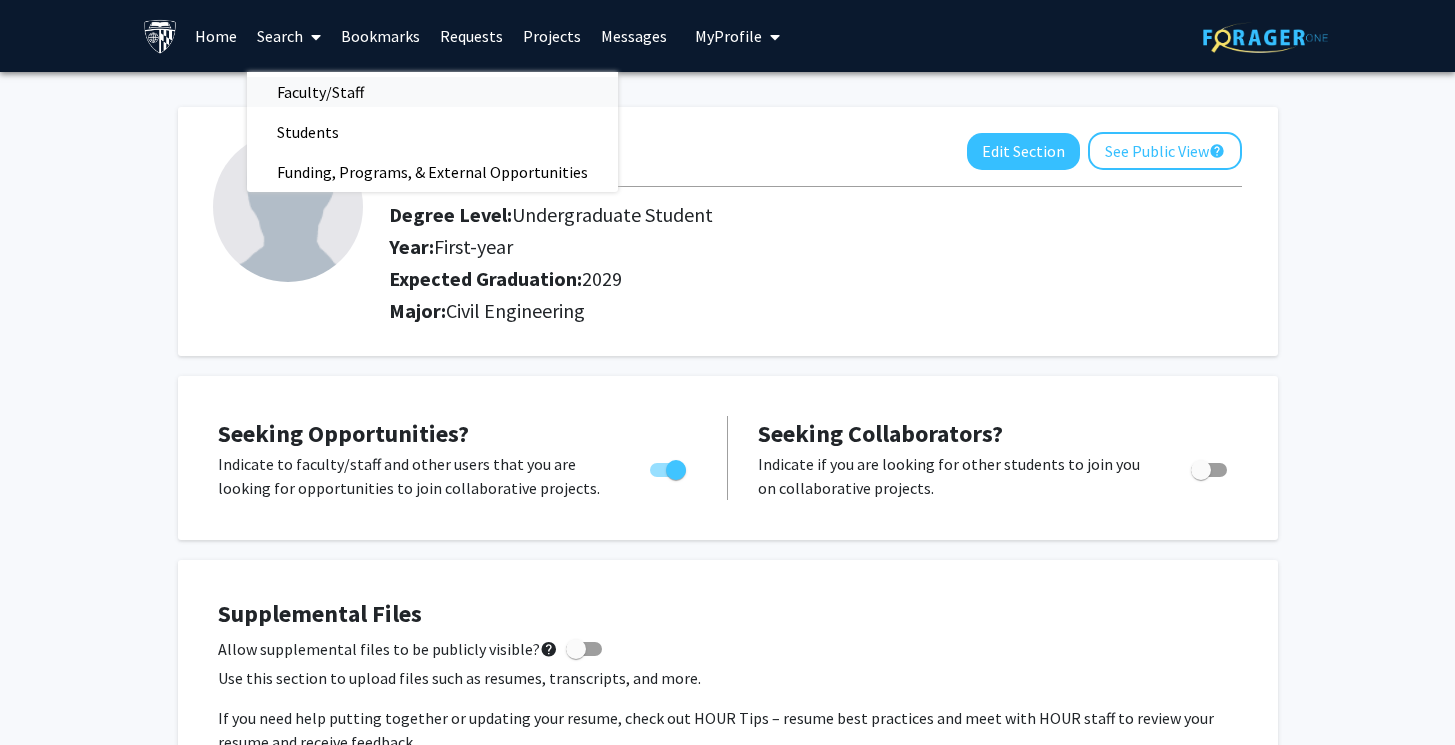 click on "Faculty/Staff" at bounding box center [320, 92] 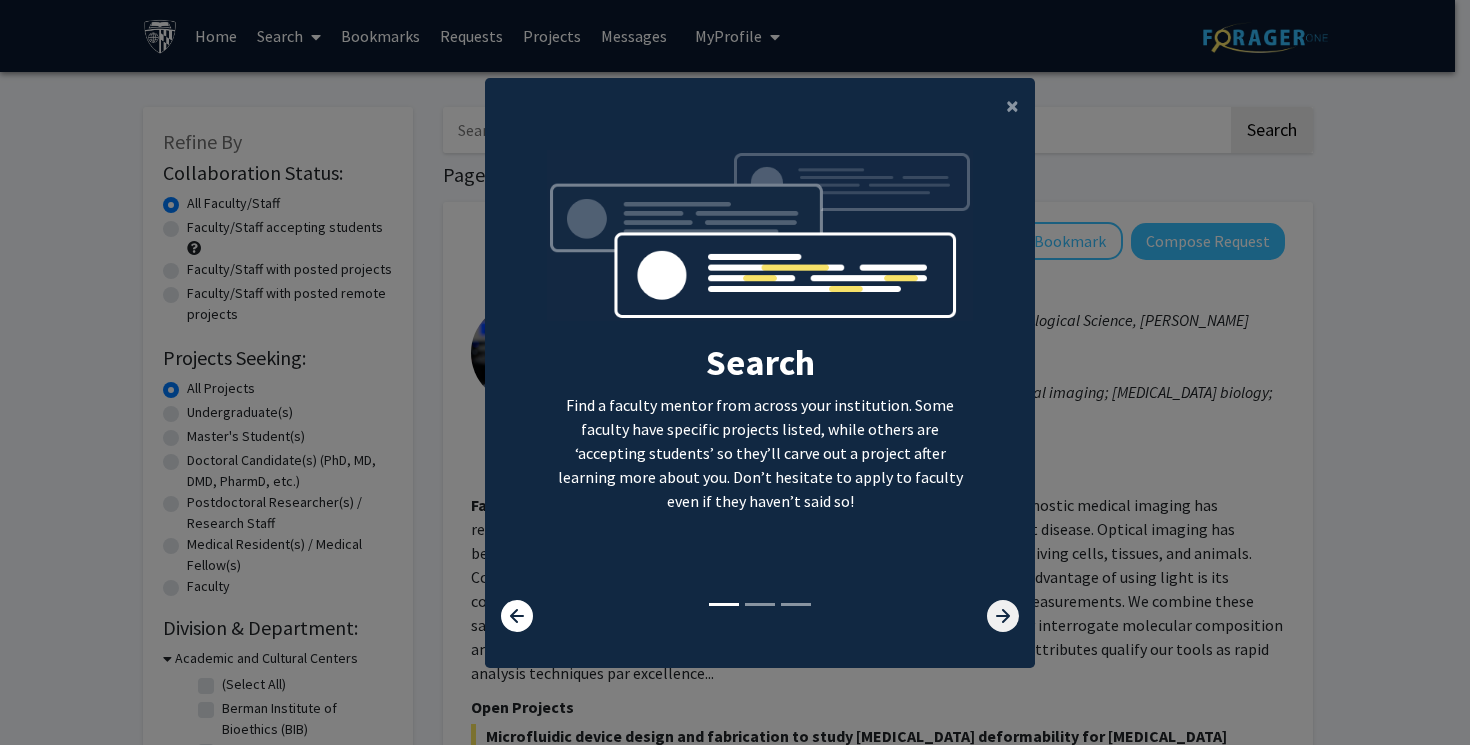 click 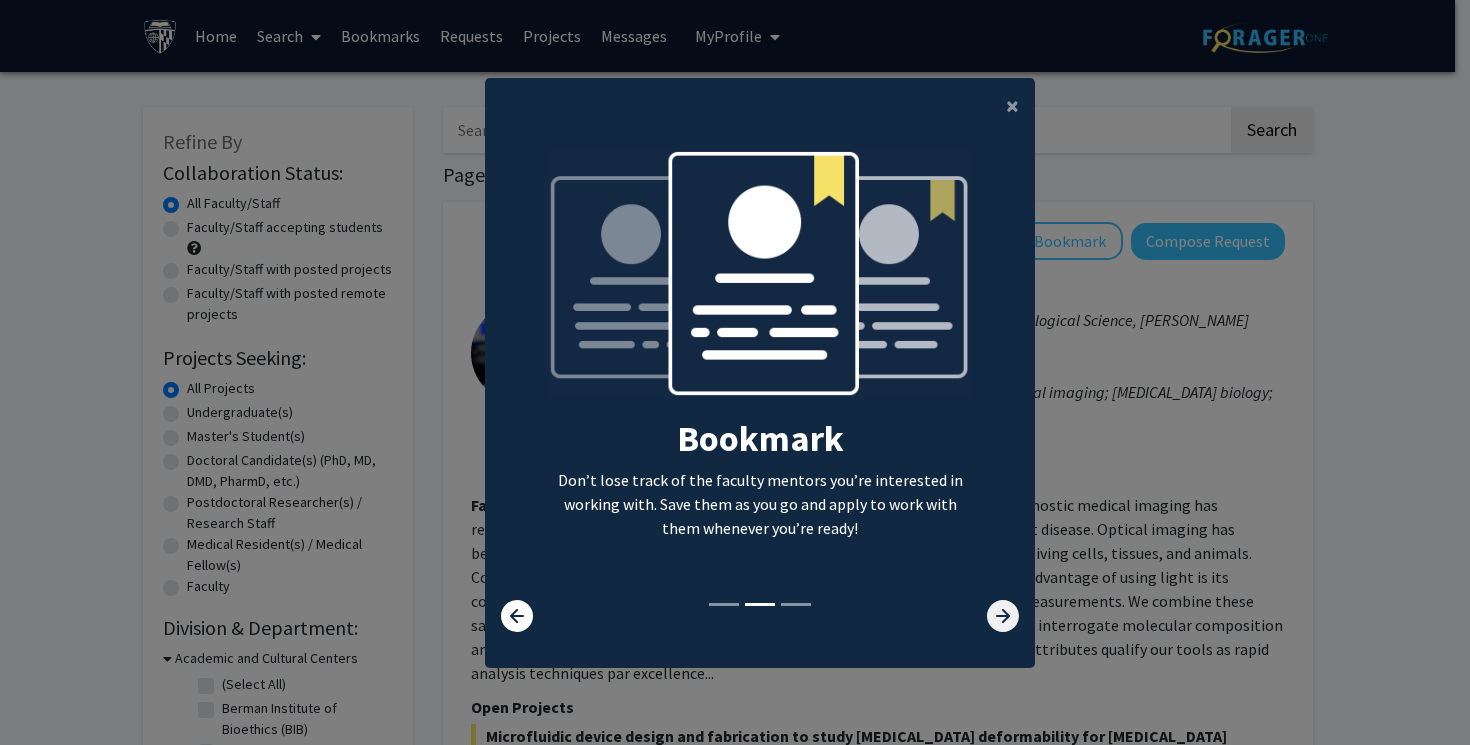click 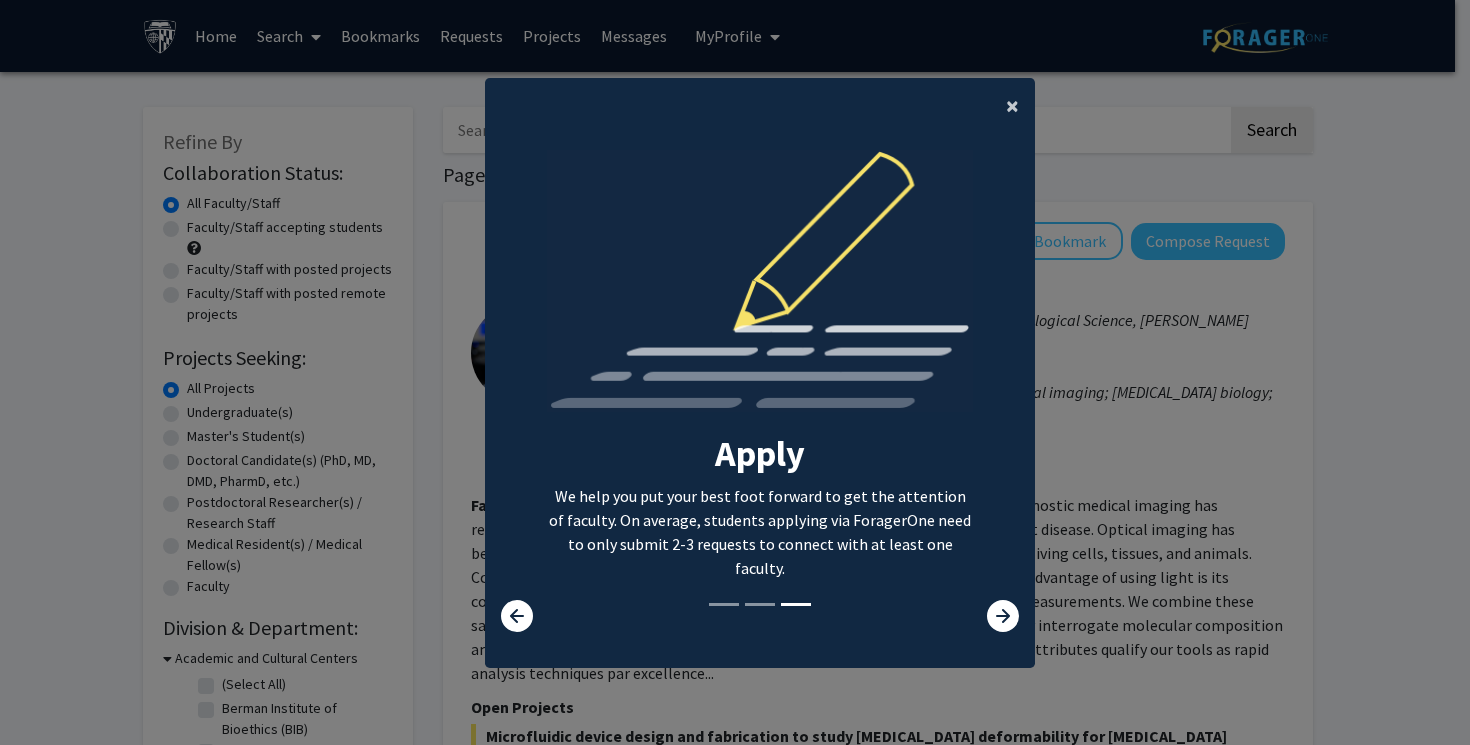 click on "×" 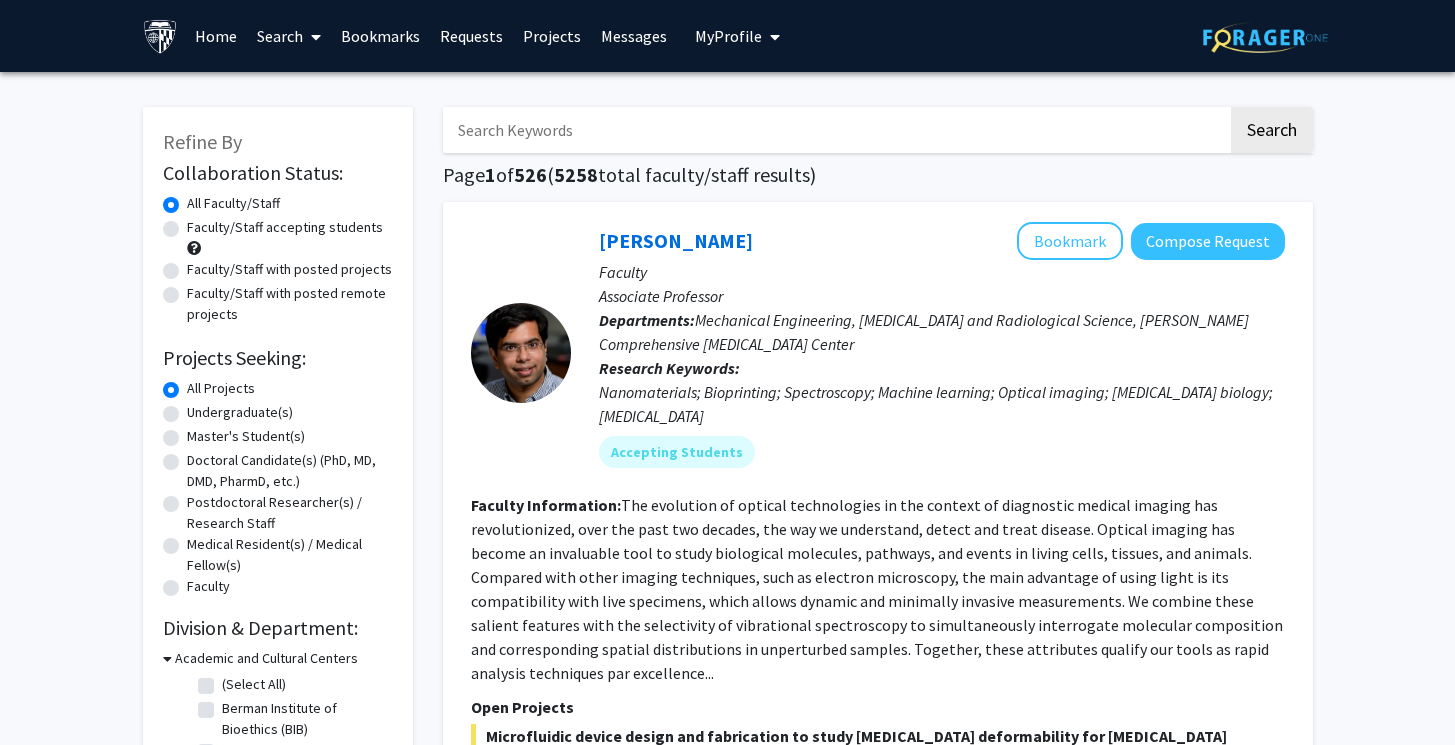 click on "Departments:  Mechanical Engineering, [MEDICAL_DATA] and Radiological Science, [PERSON_NAME][GEOGRAPHIC_DATA][MEDICAL_DATA]" 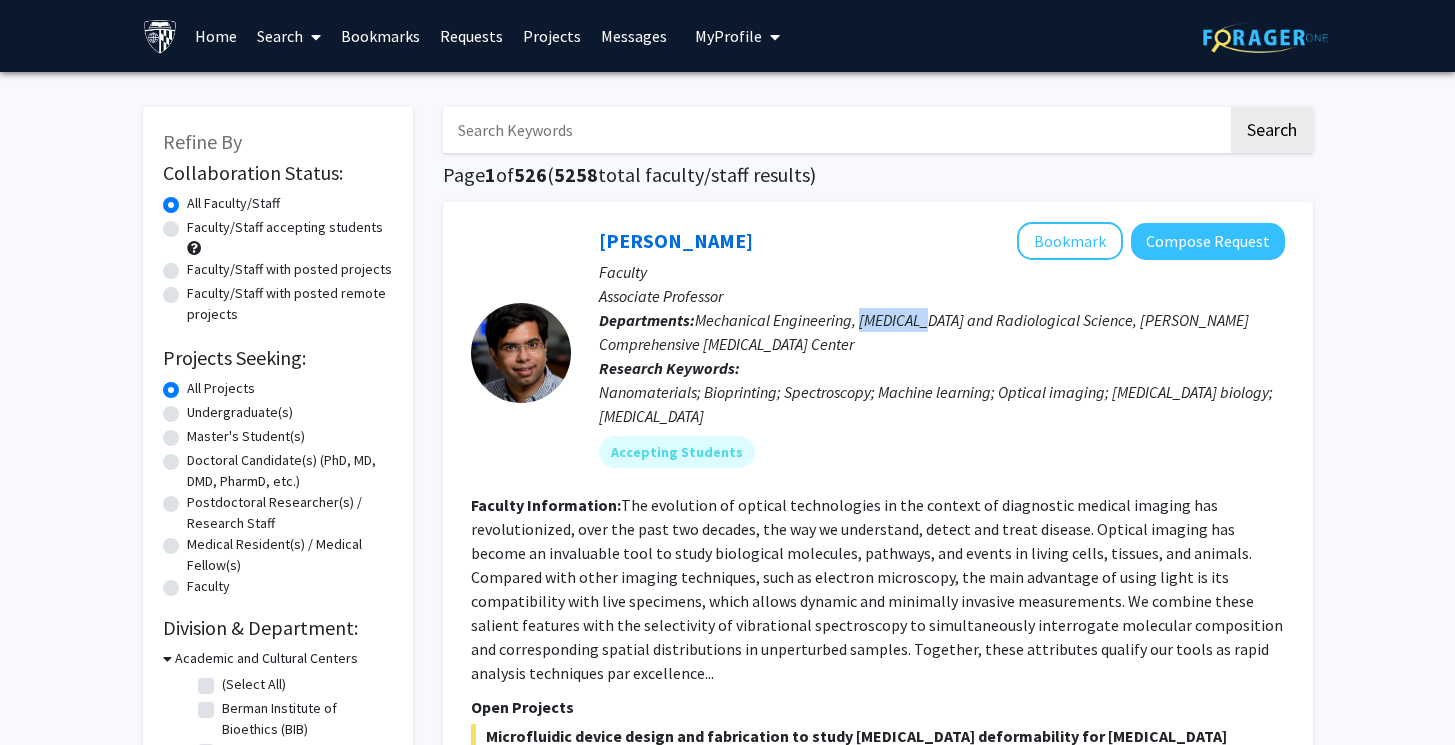 click on "Departments:  Mechanical Engineering, [MEDICAL_DATA] and Radiological Science, [PERSON_NAME][GEOGRAPHIC_DATA][MEDICAL_DATA]" 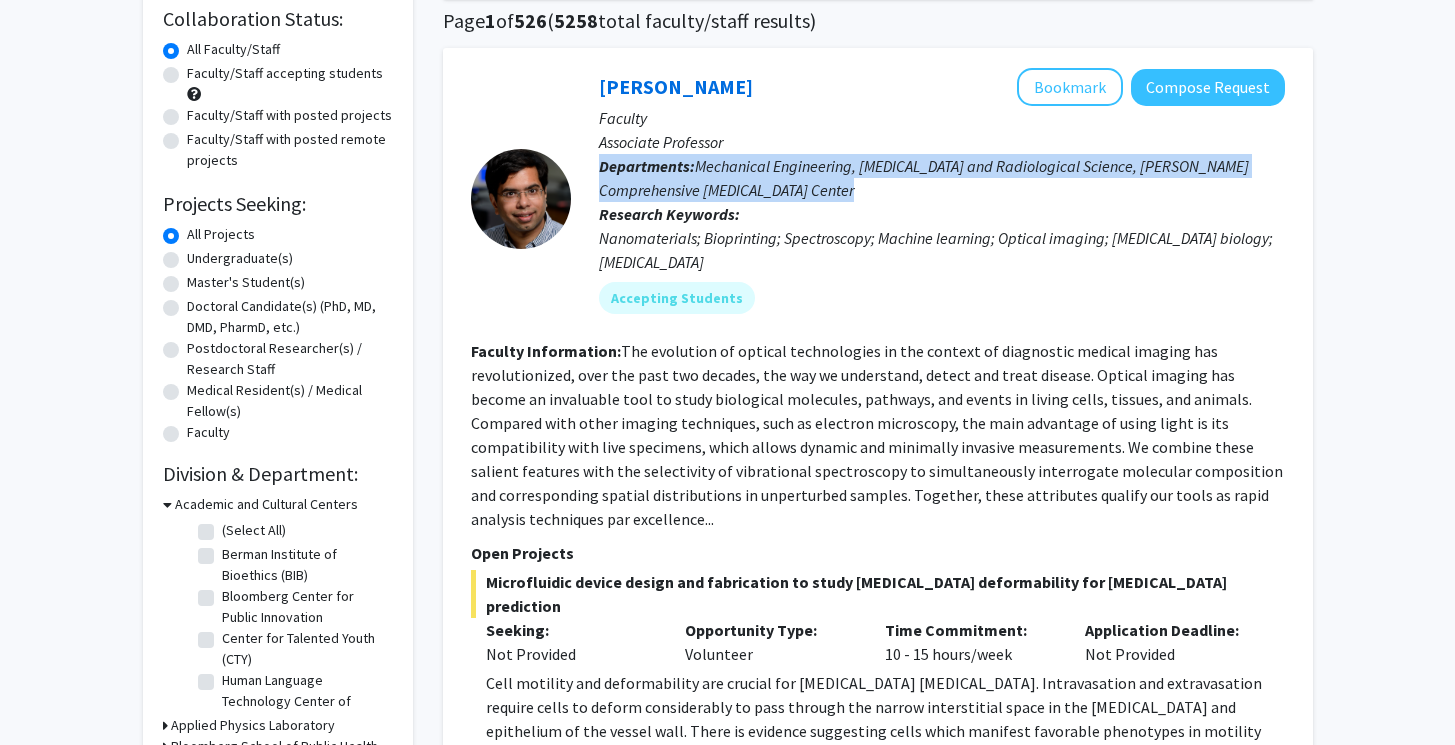 scroll, scrollTop: 0, scrollLeft: 0, axis: both 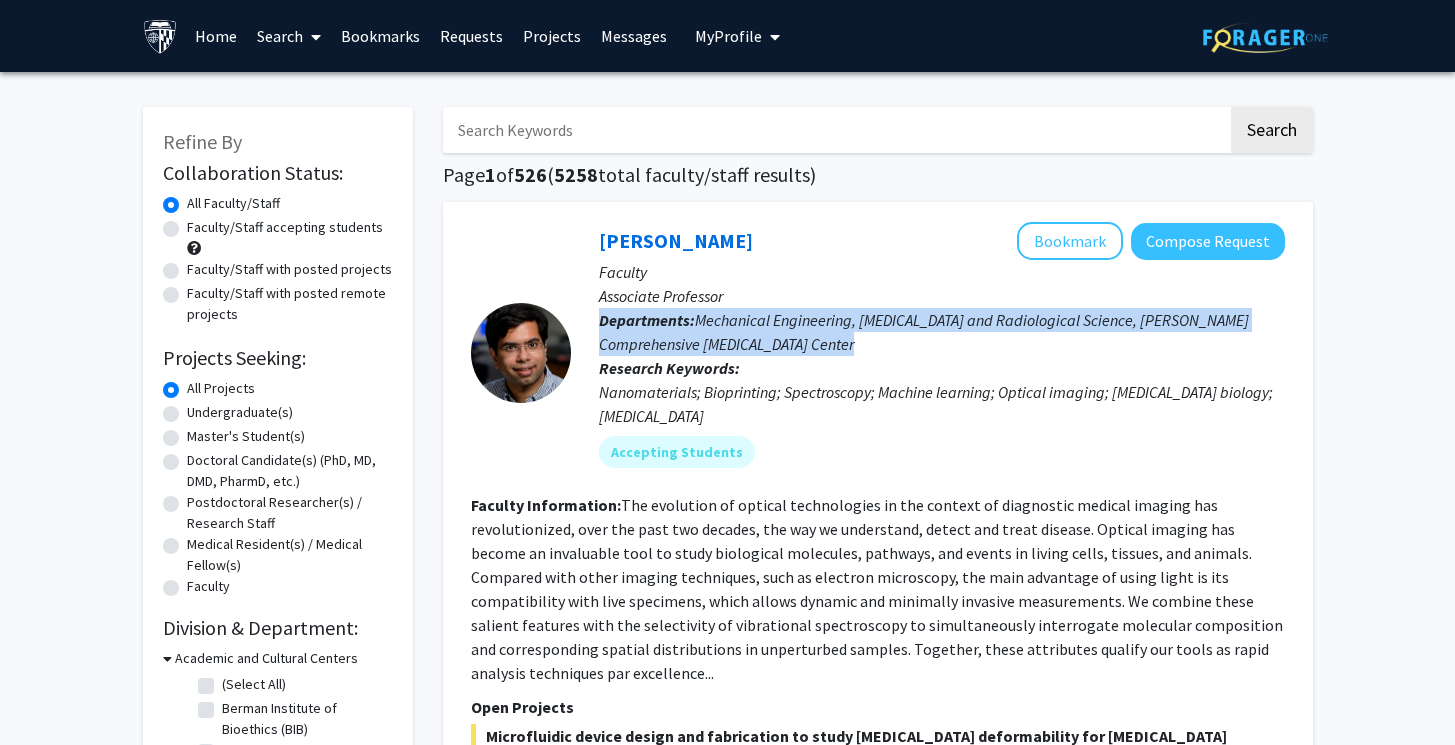 click at bounding box center (835, 130) 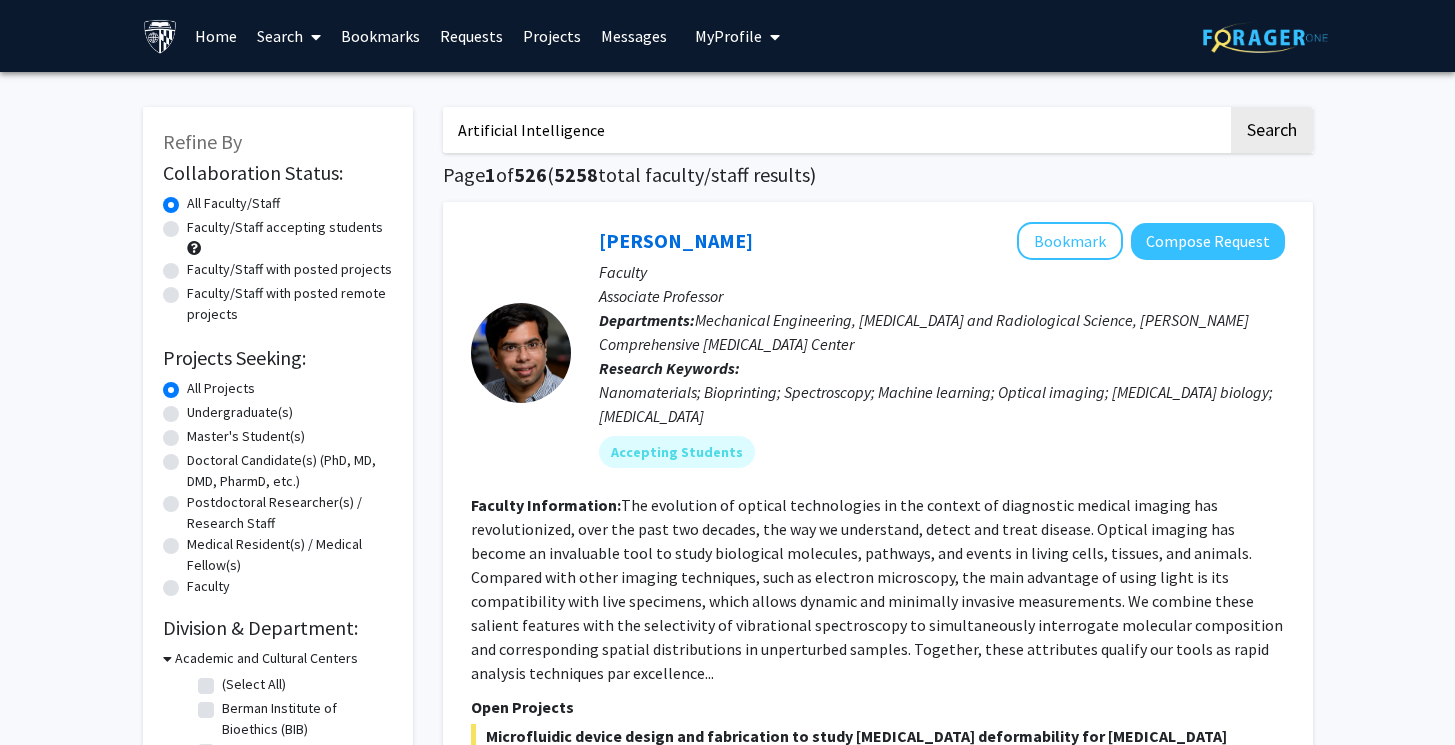 type on "Artificial Intelligence" 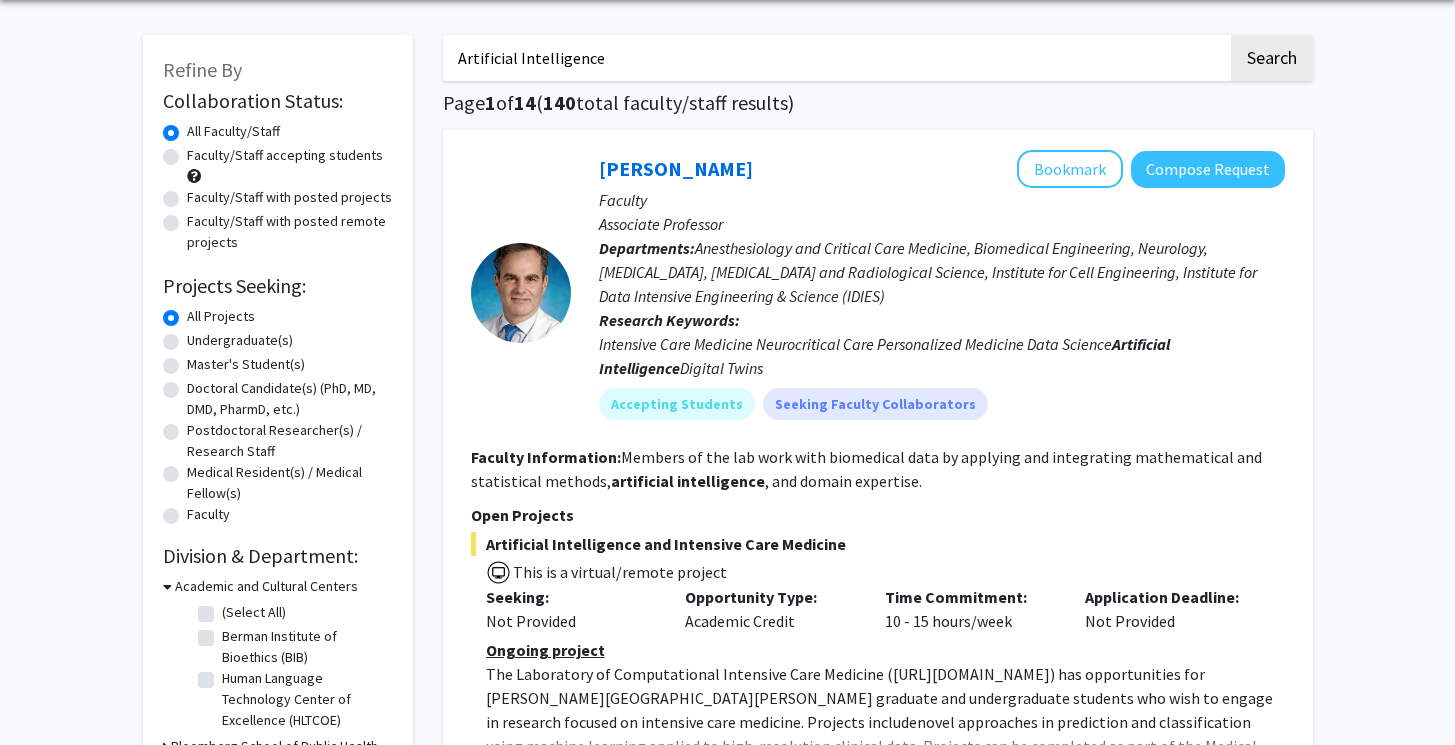 scroll, scrollTop: 0, scrollLeft: 0, axis: both 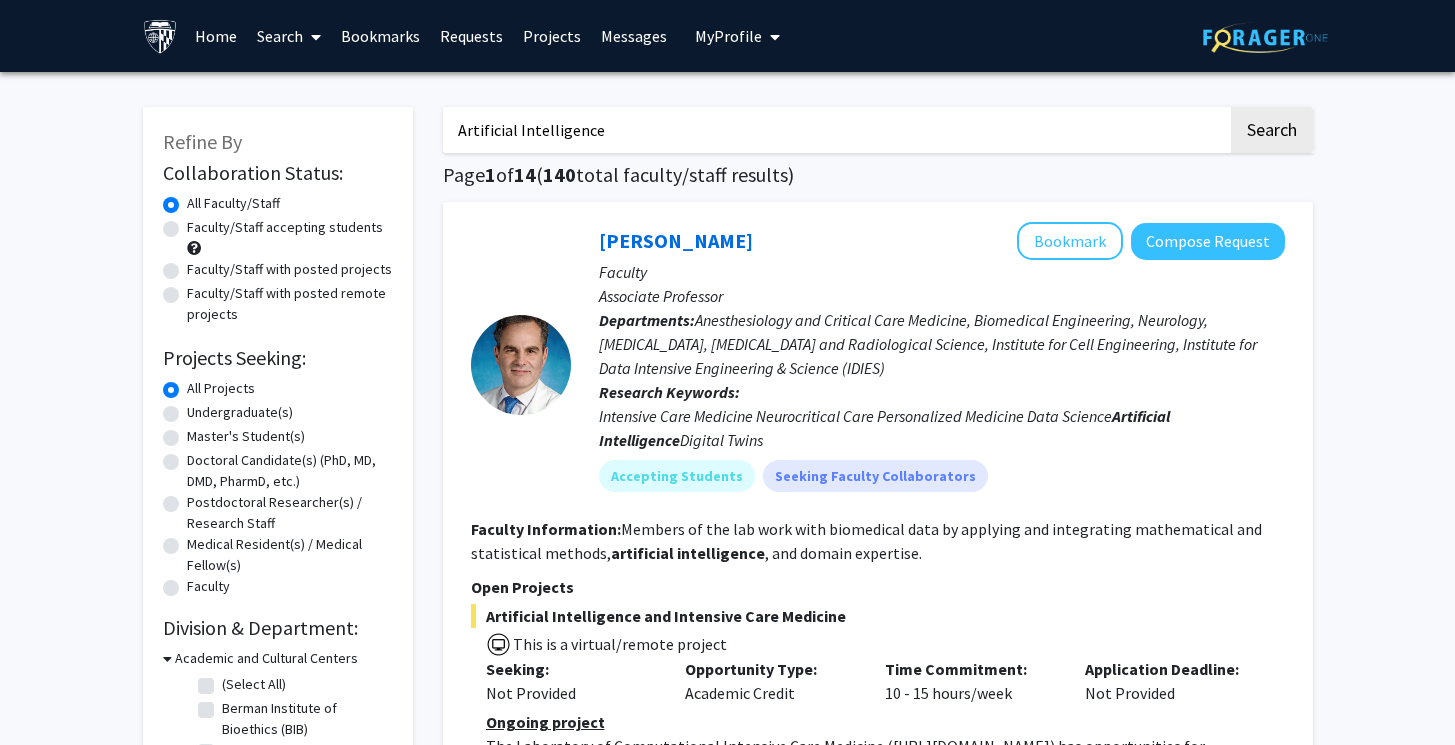 click on "Artificial Intelligence Search  Page  1  of  14  ( 140  total faculty/staff results)   [PERSON_NAME]   Bookmark
Compose Request  Faculty Associate Professor  Departments:  Anesthesiology and Critical Care Medicine, Biomedical Engineering, Neurology, [MEDICAL_DATA], [MEDICAL_DATA] and Radiological Science, Institute for Cell Engineering, Institute for Data Intensive Engineering & Science (IDIES) Research Keywords:  Intensive Care Medicine    Neurocritical Care   Personalized Medicine  Data Science   Artificial   Intelligence    Digital Twins Accepting Students  Seeking Faculty Collaborators Faculty Information:  Members of the lab work with biomedical data by applying and integrating mathematical and statistical methods,  artificial   intelligence , and domain expertise. Open Projects  Artificial Intelligence and Intensive Care Medicine   This is a virtual/remote project  Seeking: Not Provided Opportunity Type:  Academic Credit  Time Commitment:  10 - 15 hours/week  Application Deadline:  Not Provided  Show more" 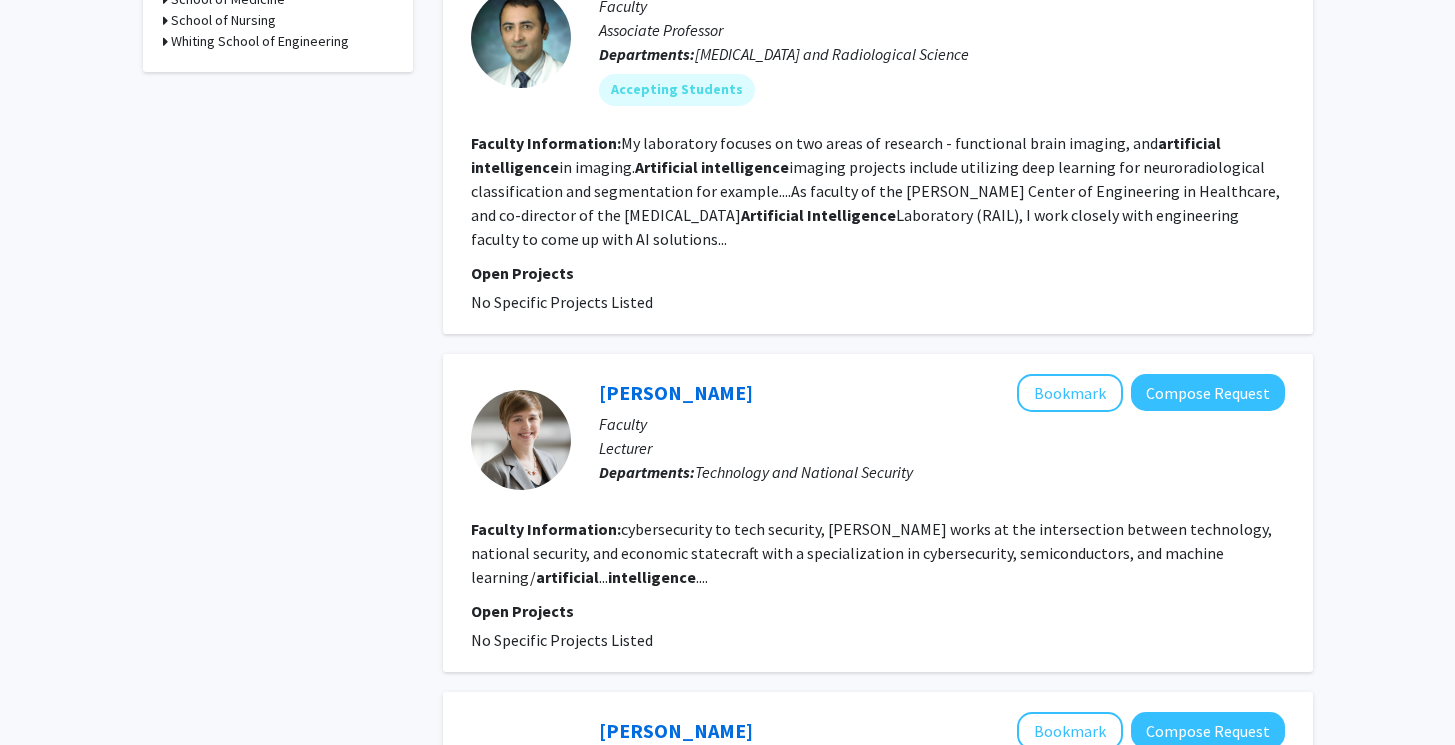 scroll, scrollTop: 968, scrollLeft: 0, axis: vertical 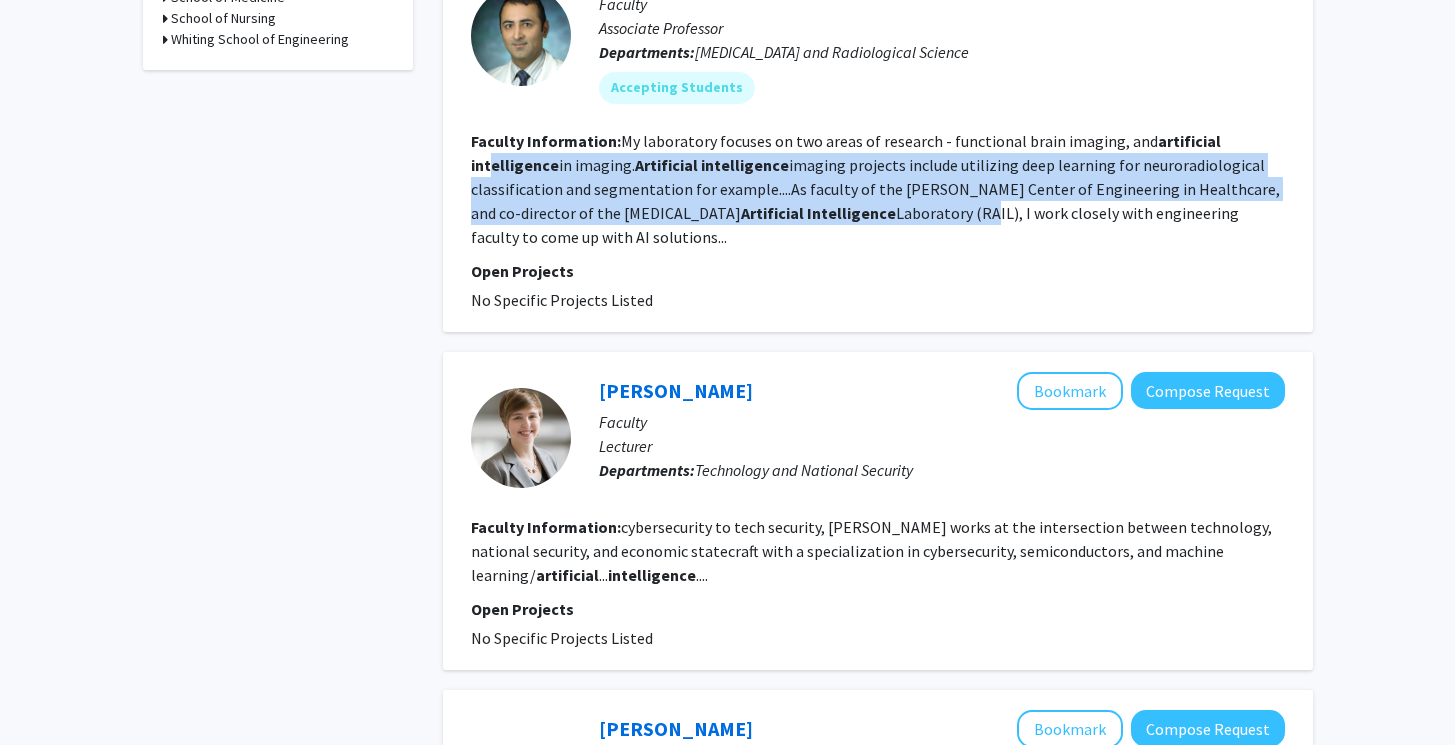 drag, startPoint x: 491, startPoint y: 168, endPoint x: 911, endPoint y: 216, distance: 422.73395 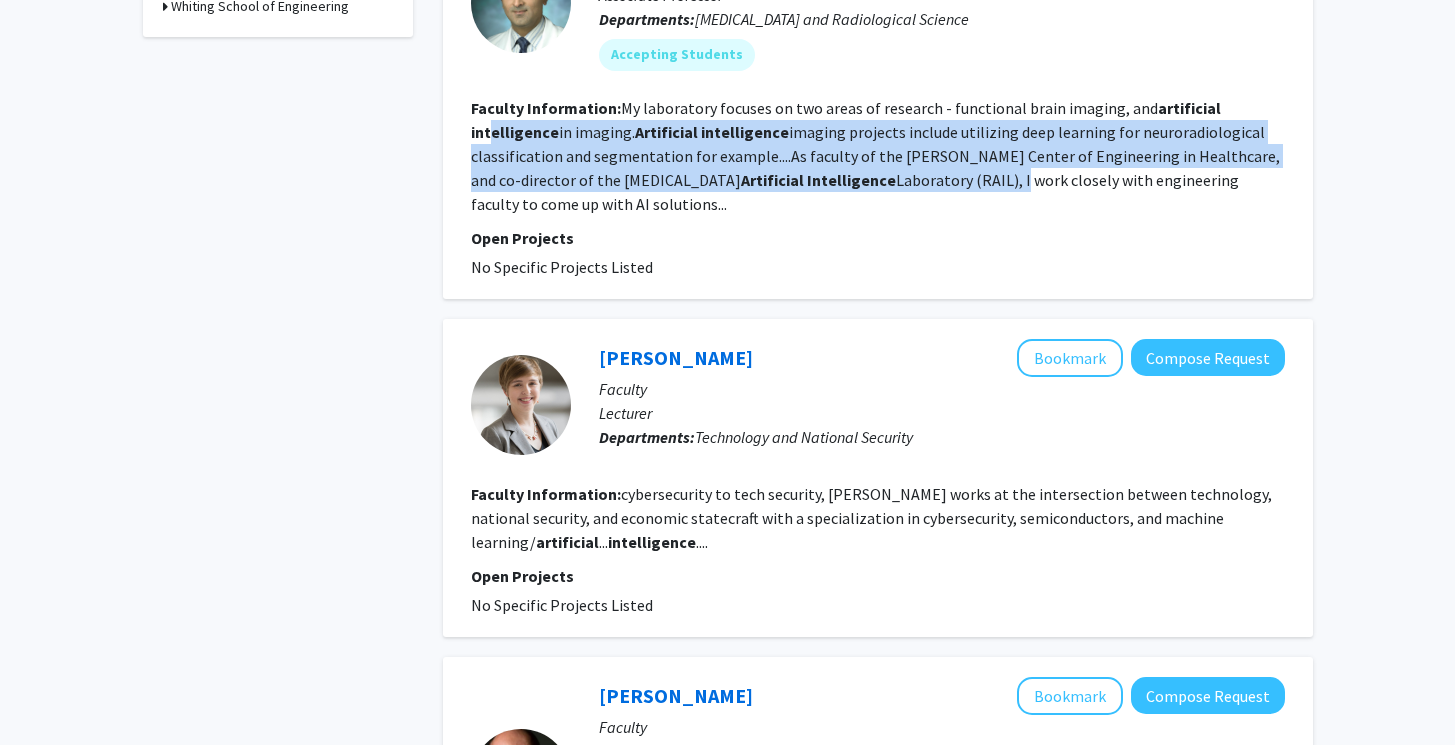 scroll, scrollTop: 1006, scrollLeft: 0, axis: vertical 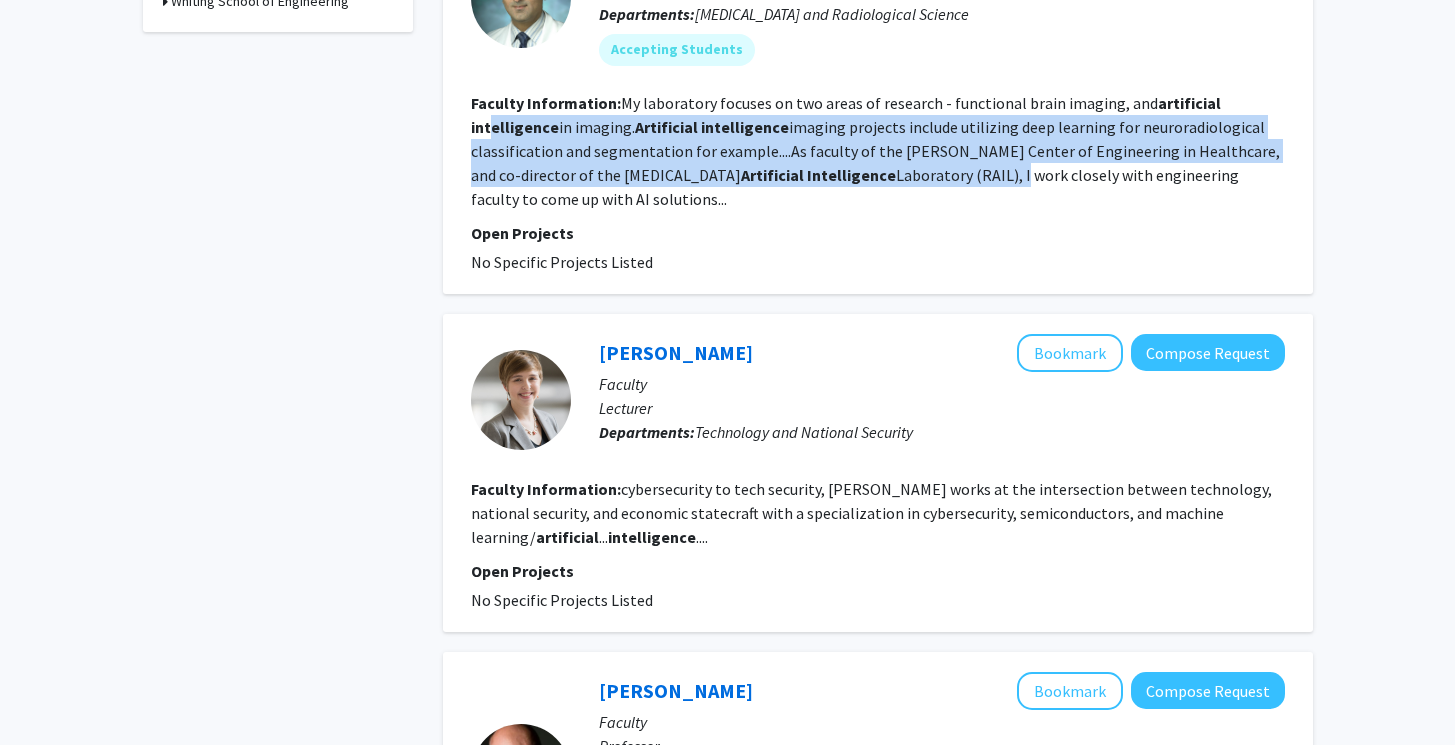 click on "My laboratory focuses on two areas of research - functional brain imaging, and  artificial   intelligence  in imaging. Artificial   intelligence  imaging projects include utilizing deep learning for neuroradiological classification and segmentation for example....As faculty of the [PERSON_NAME] Center of Engineering in Healthcare, and co-director of the [MEDICAL_DATA]  Artificial   Intelligence  Laboratory (RAIL), I work closely with engineering faculty to come up with AI solutions..." 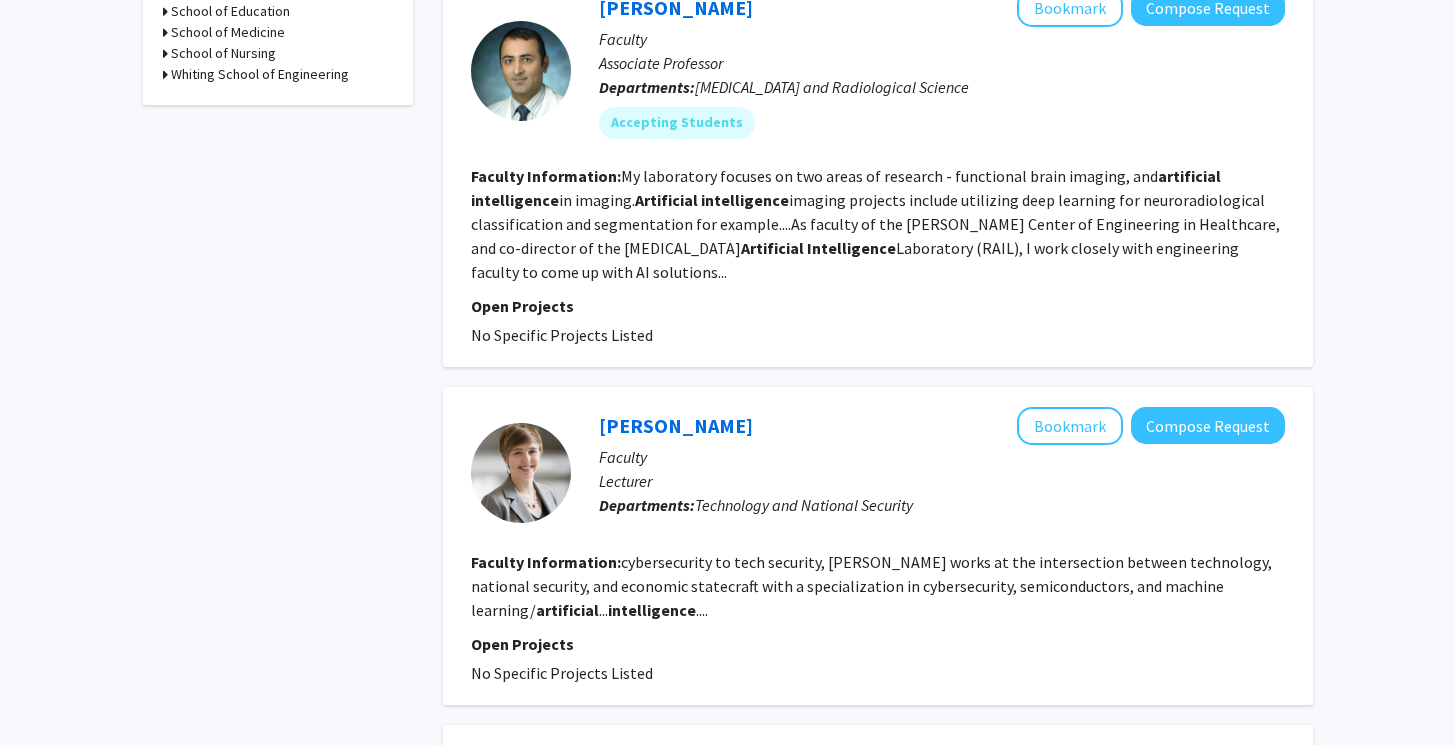 scroll, scrollTop: 773, scrollLeft: 0, axis: vertical 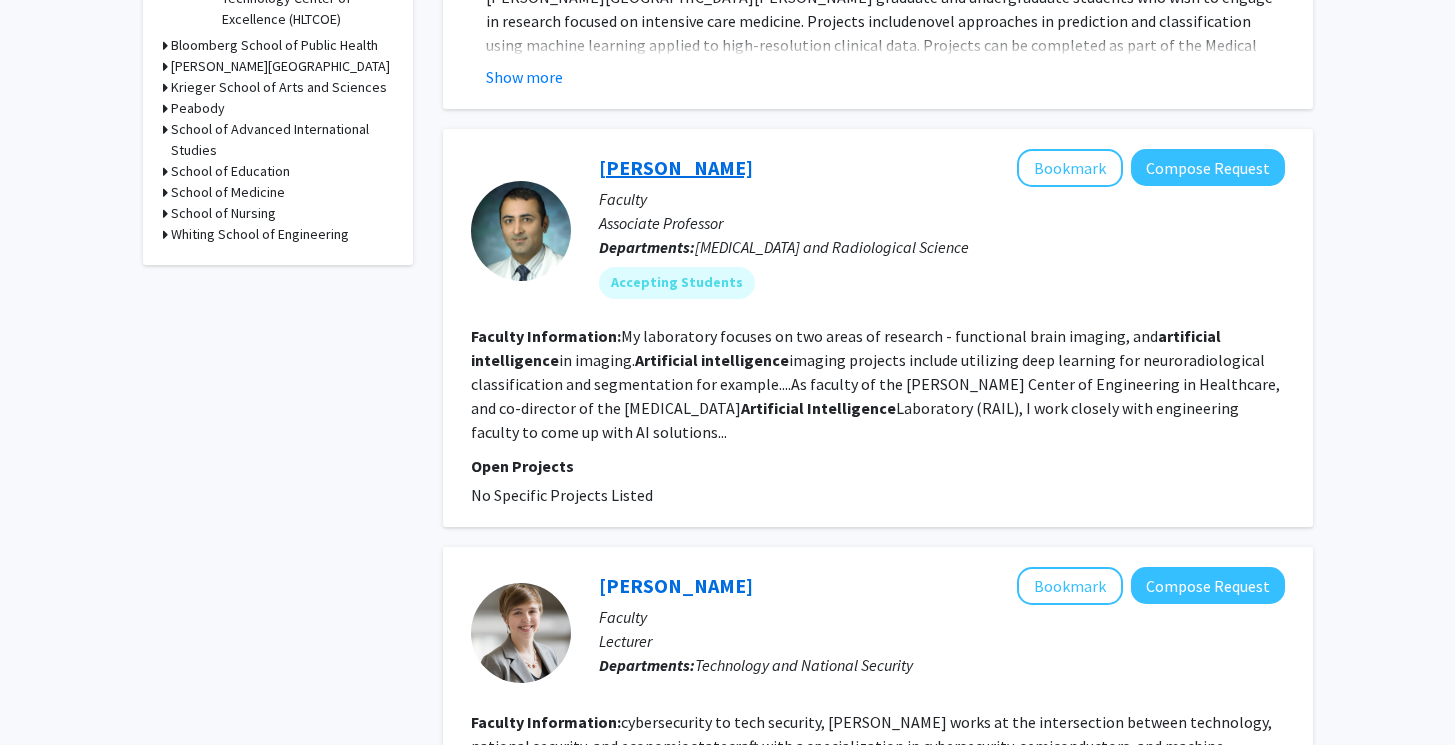 click on "[PERSON_NAME]" 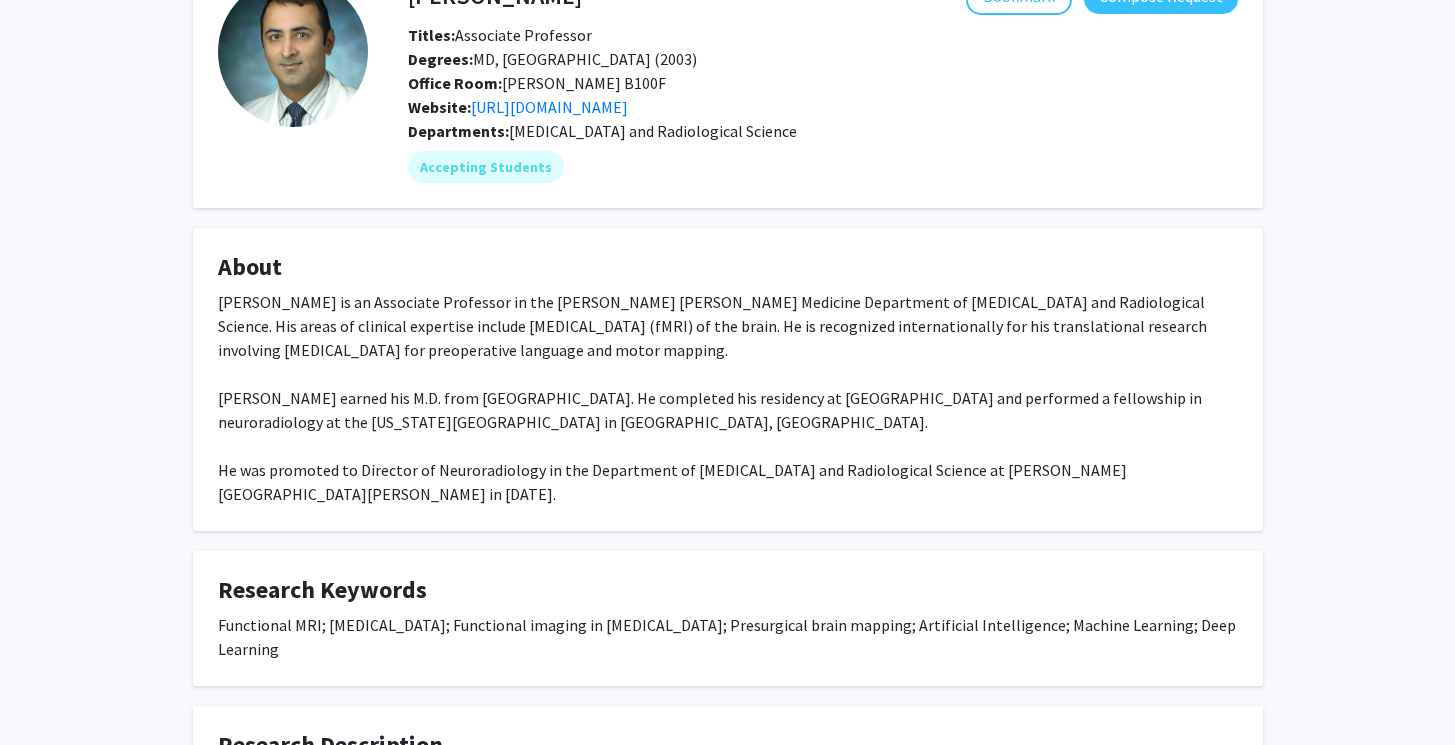 scroll, scrollTop: 0, scrollLeft: 0, axis: both 